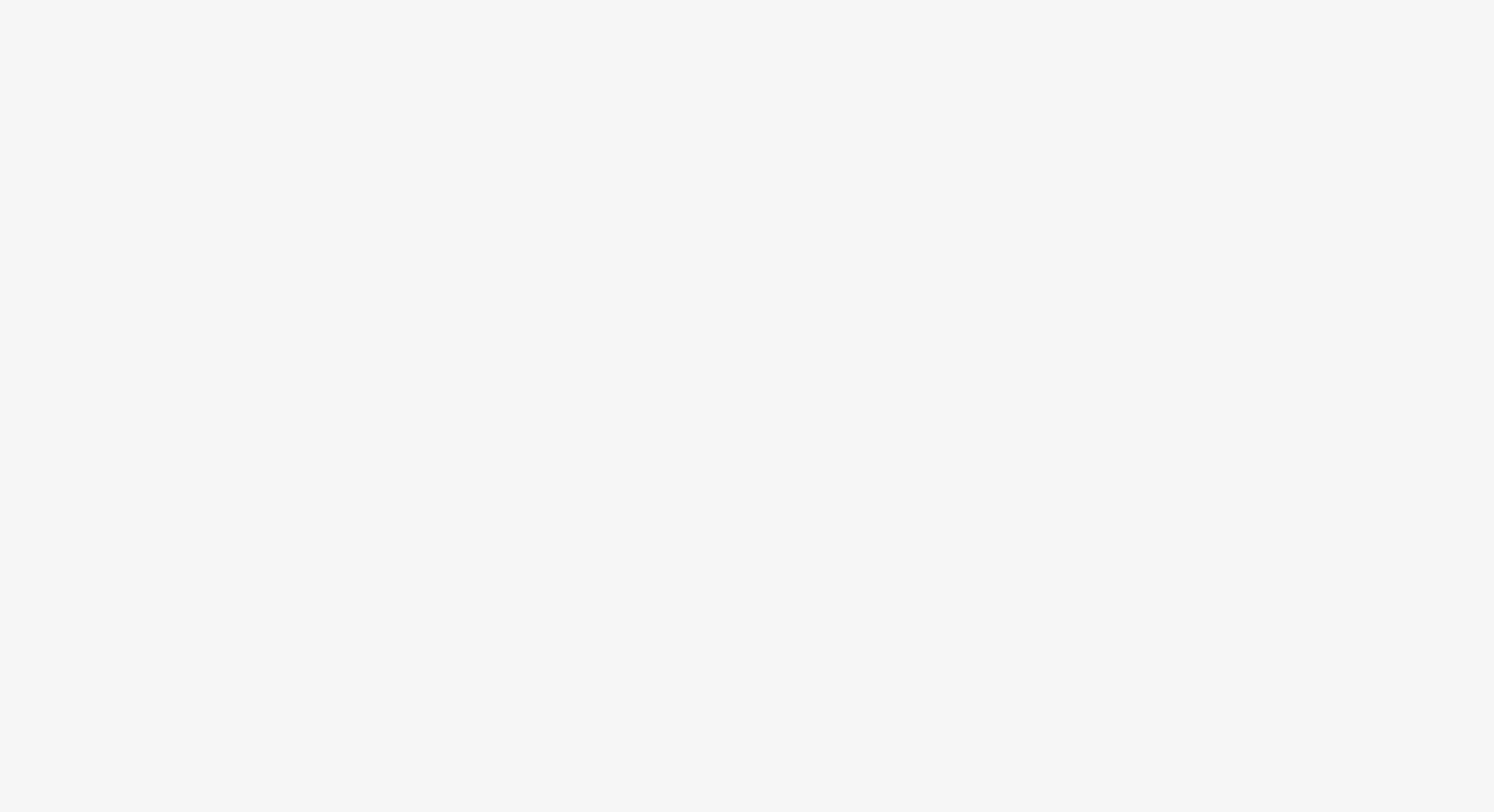 scroll, scrollTop: 0, scrollLeft: 0, axis: both 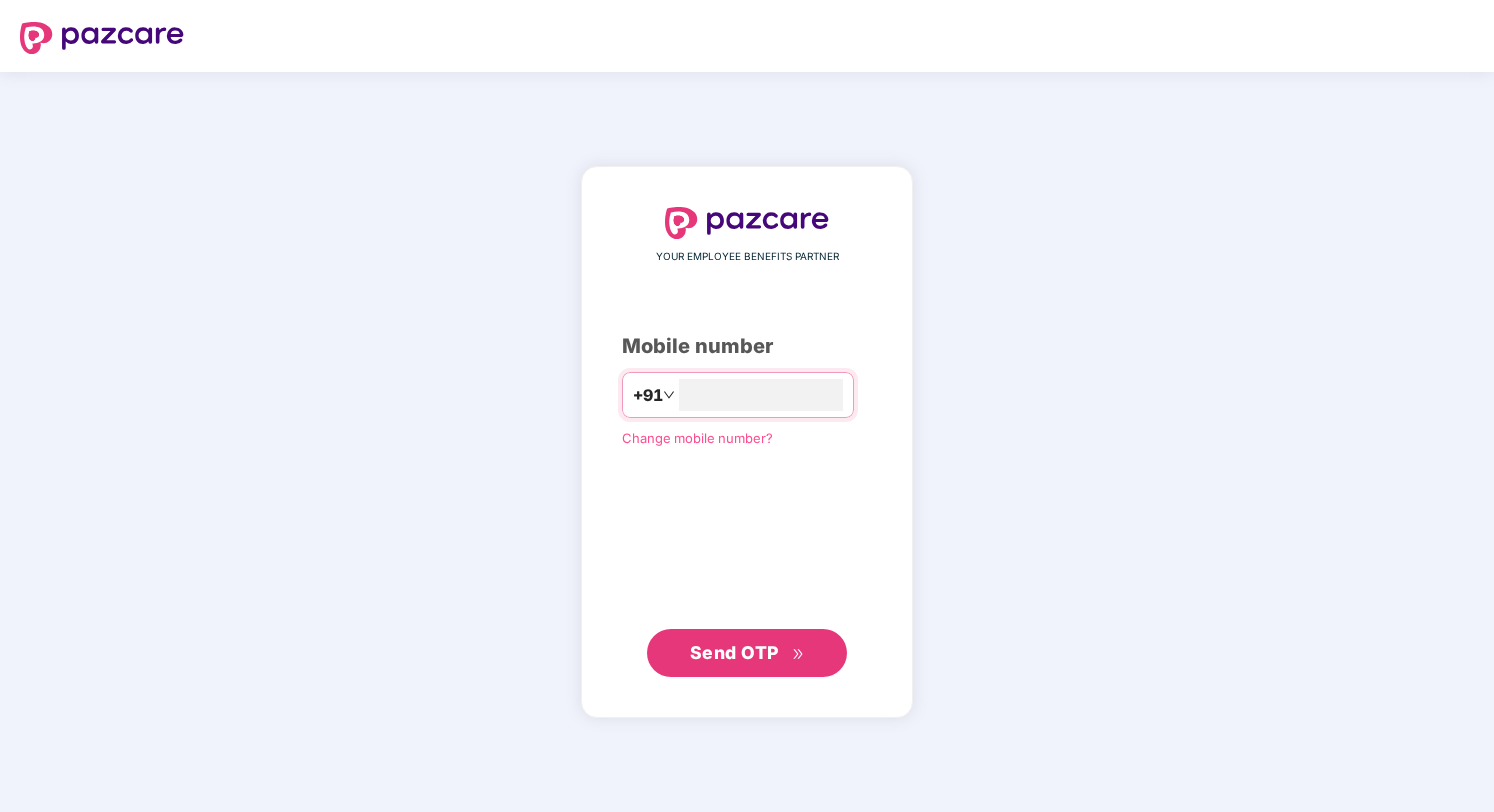 type on "*" 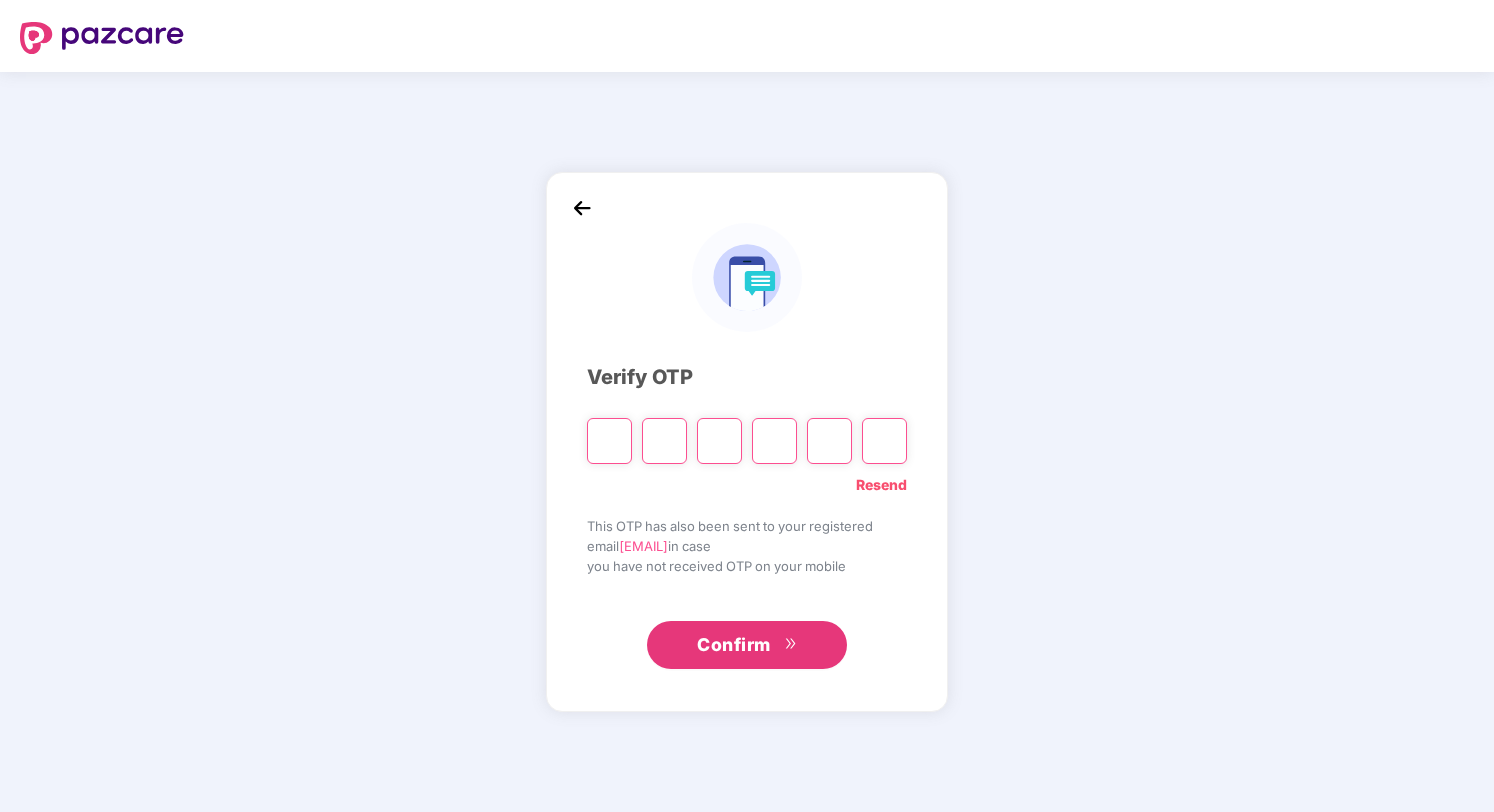 paste on "*" 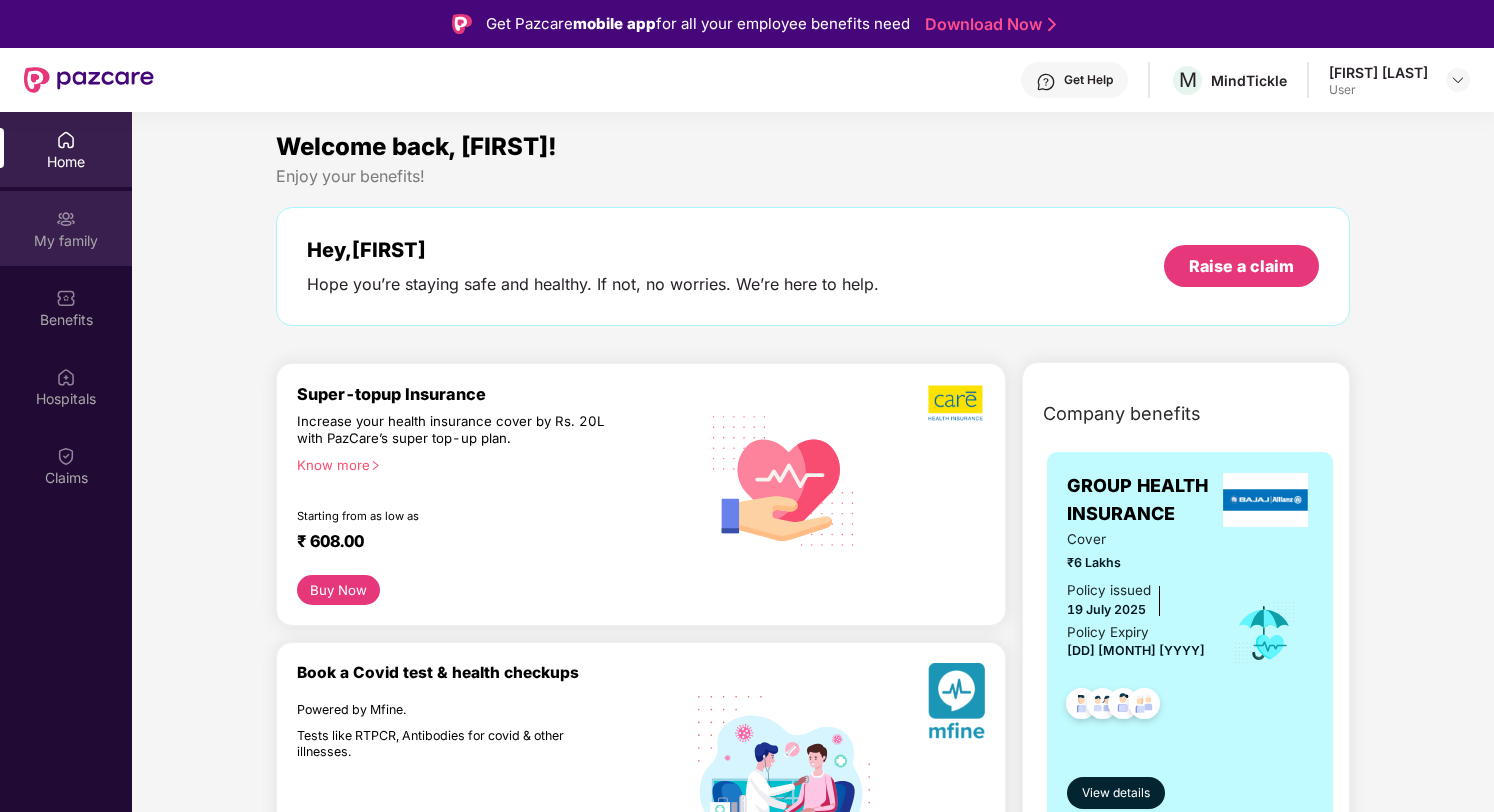 click on "My family" at bounding box center (66, 228) 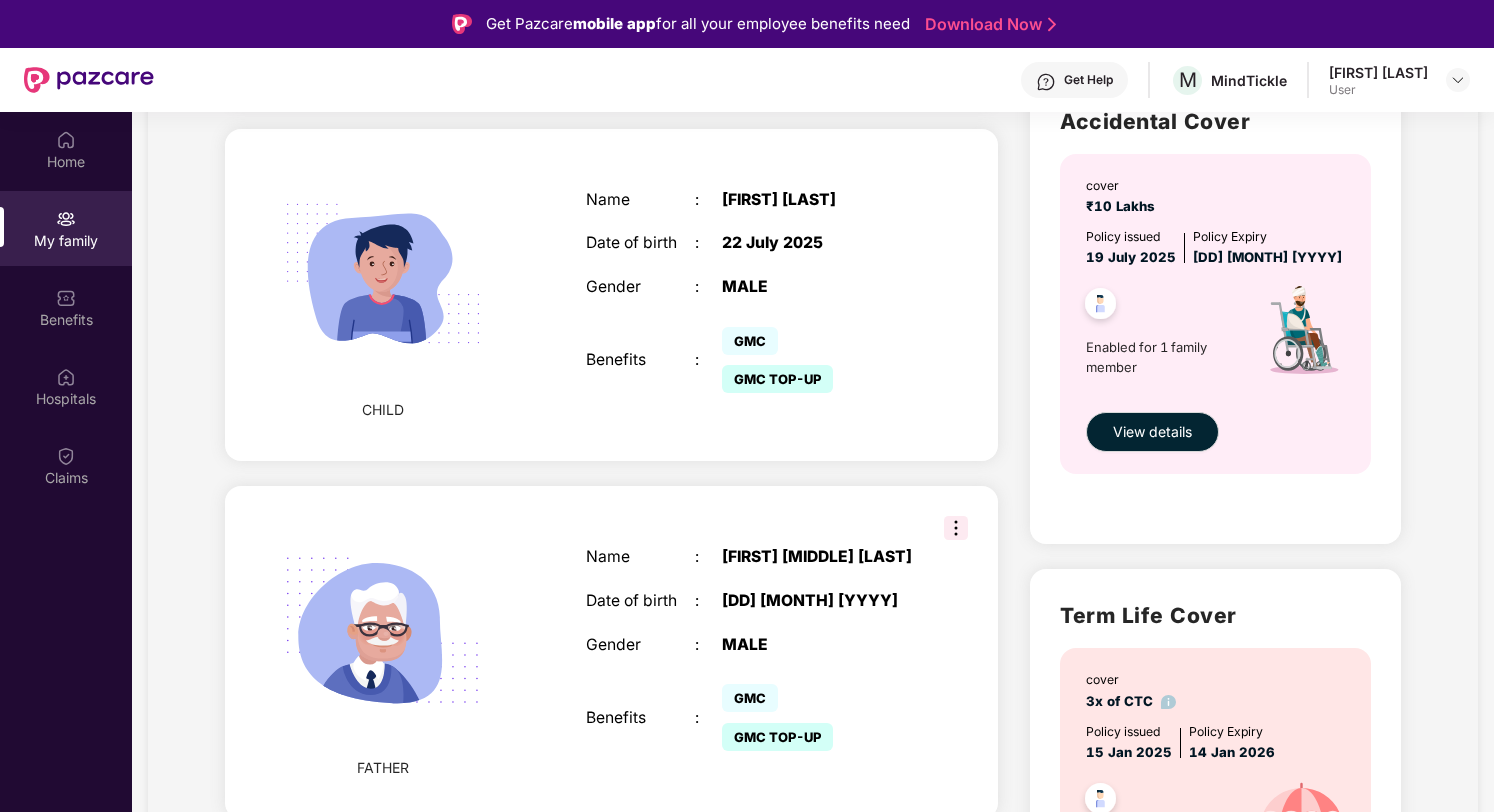 scroll, scrollTop: 1521, scrollLeft: 0, axis: vertical 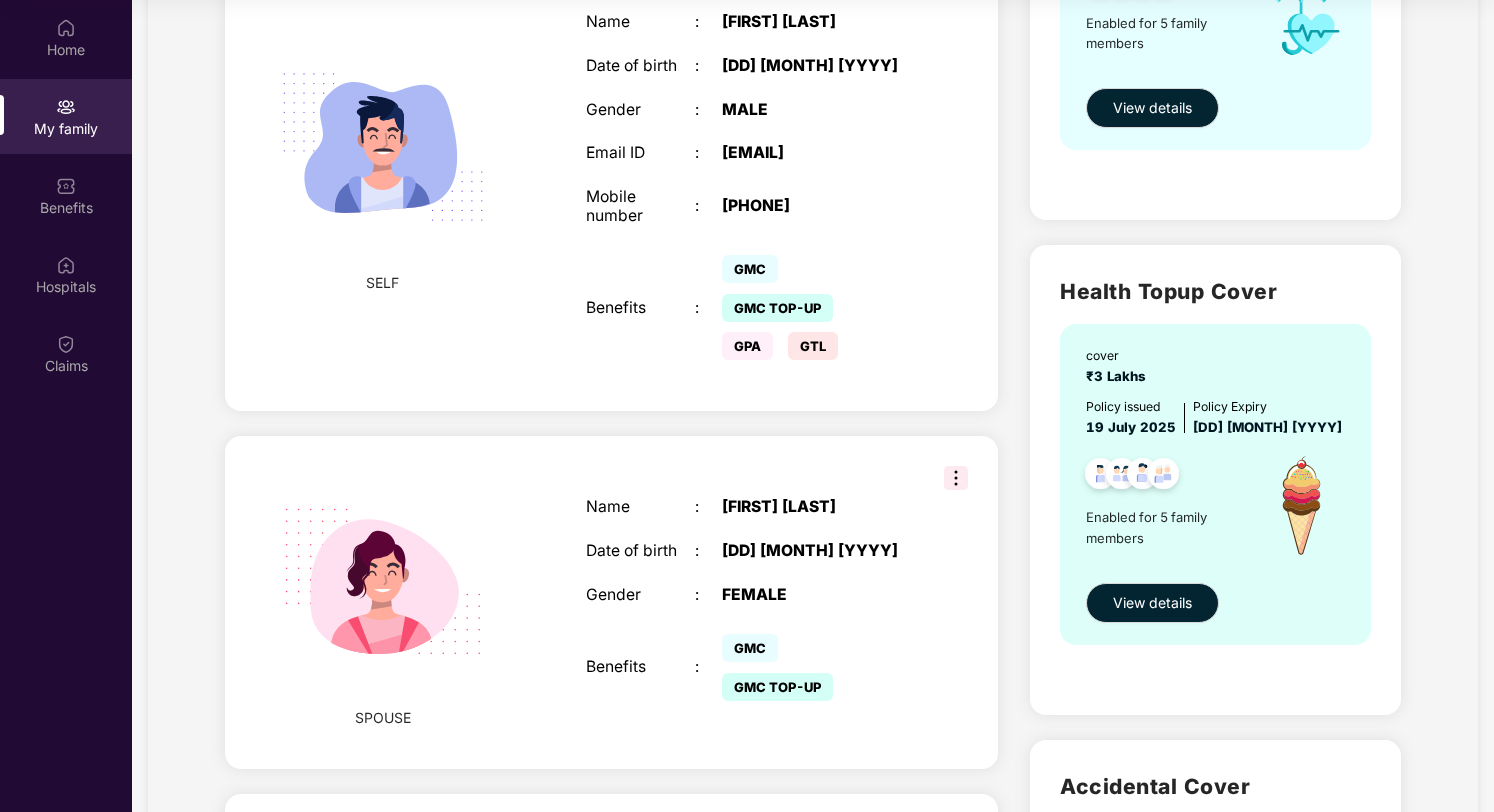 click at bounding box center (1142, 476) 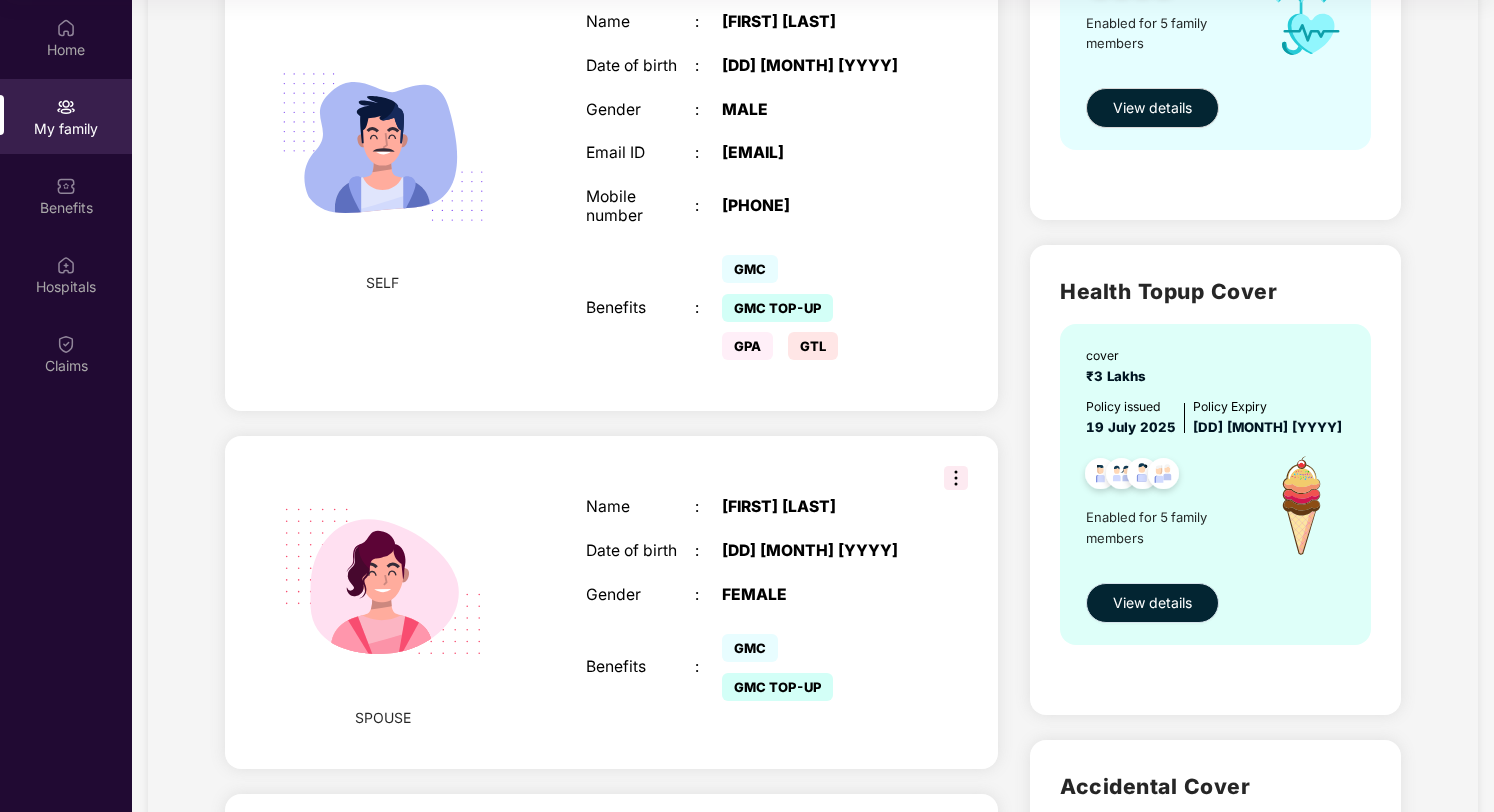 click on "View details" at bounding box center [1152, 603] 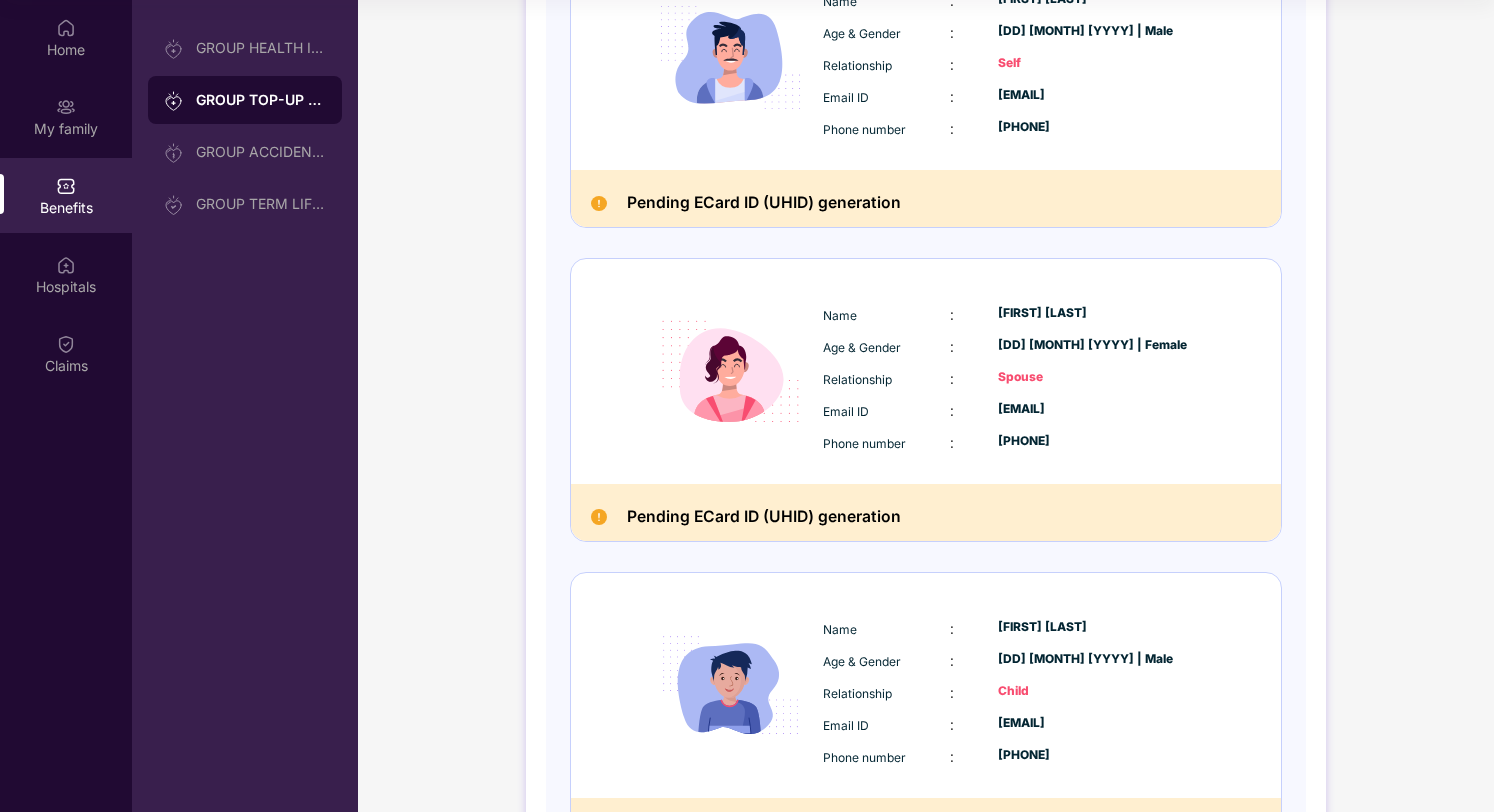 scroll, scrollTop: 0, scrollLeft: 0, axis: both 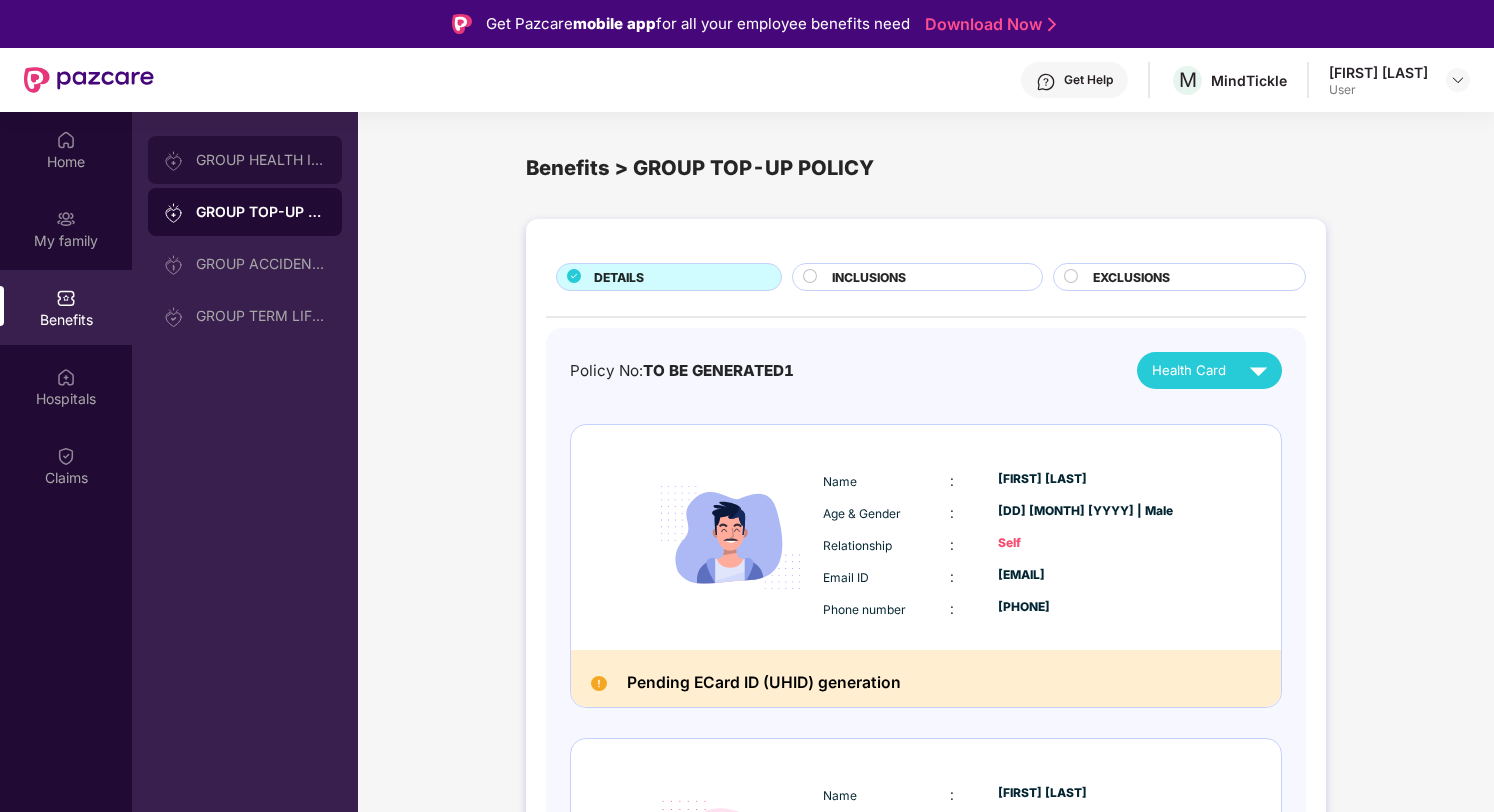 click on "GROUP HEALTH INSURANCE" at bounding box center [245, 160] 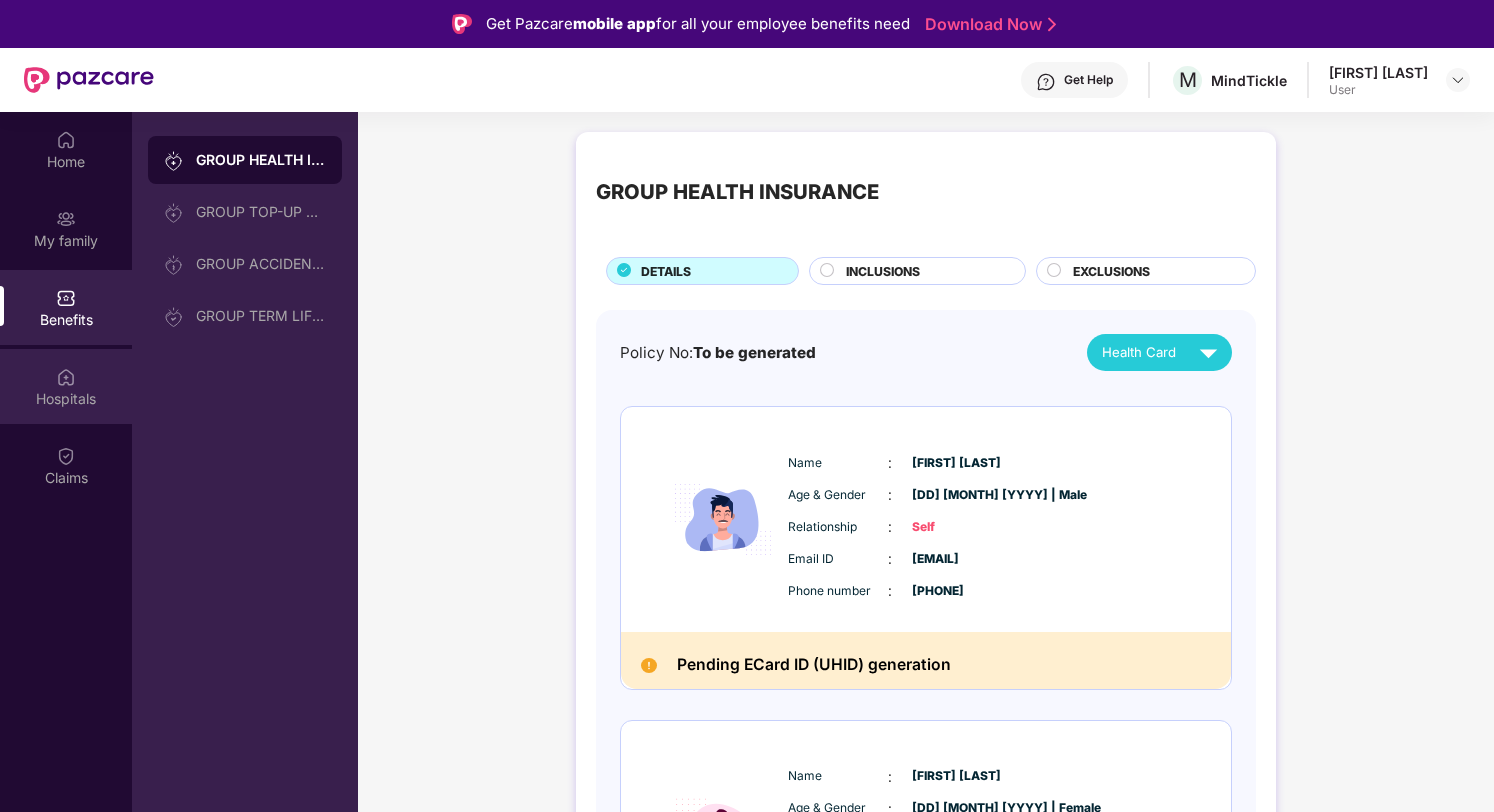 click on "Hospitals" at bounding box center (66, 386) 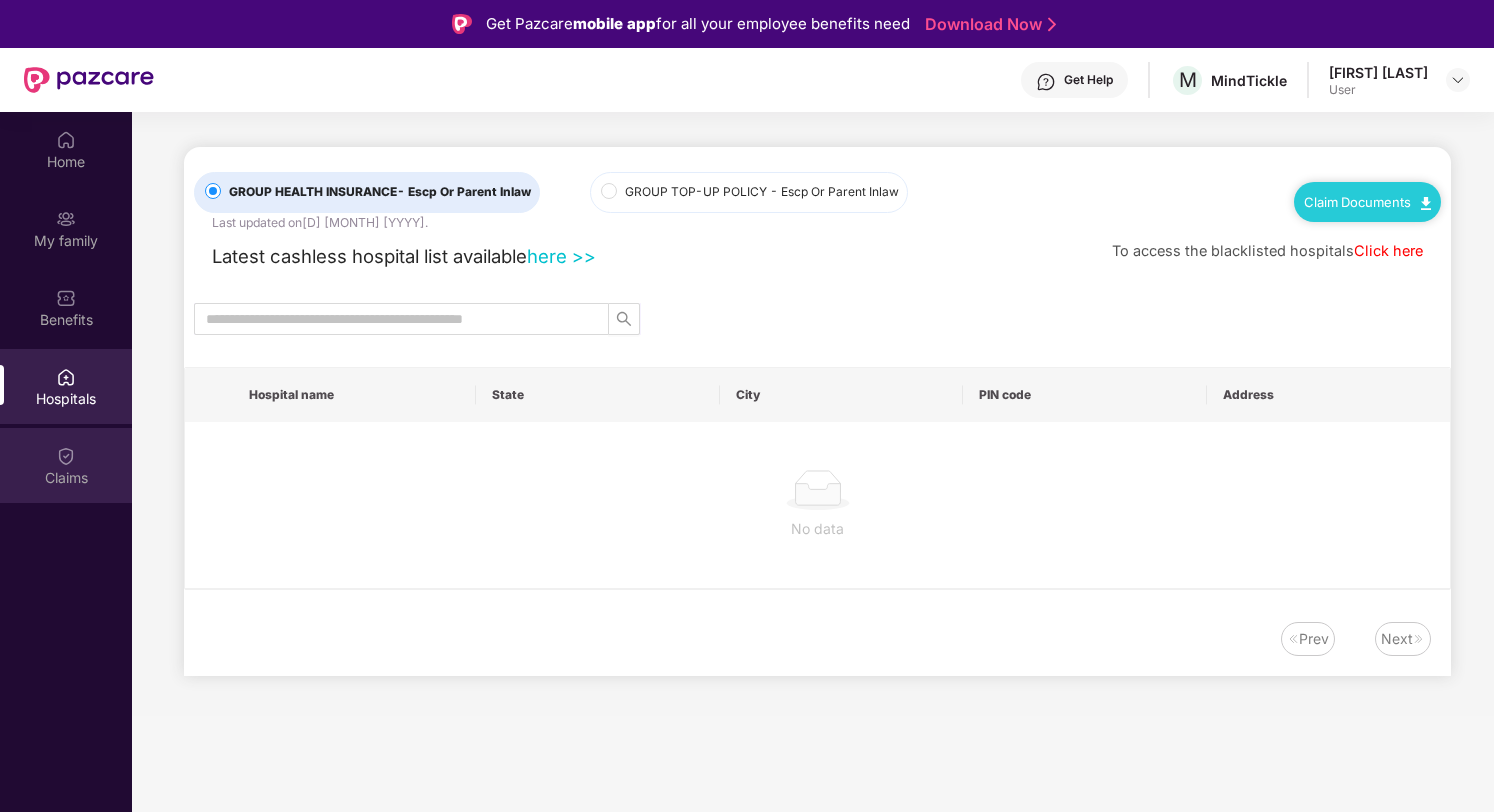 click on "Claims" at bounding box center (66, 478) 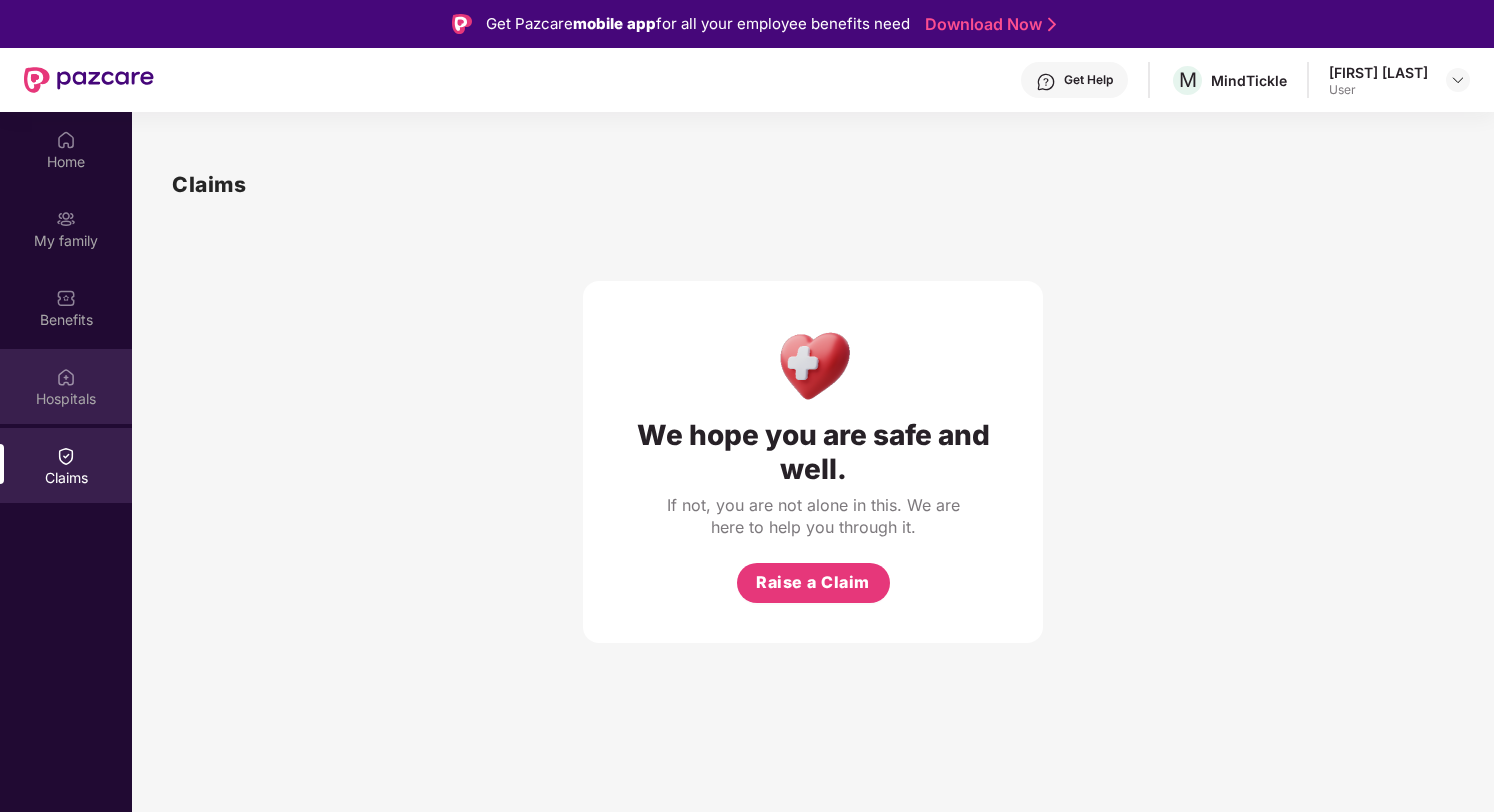 click on "Hospitals" at bounding box center [66, 386] 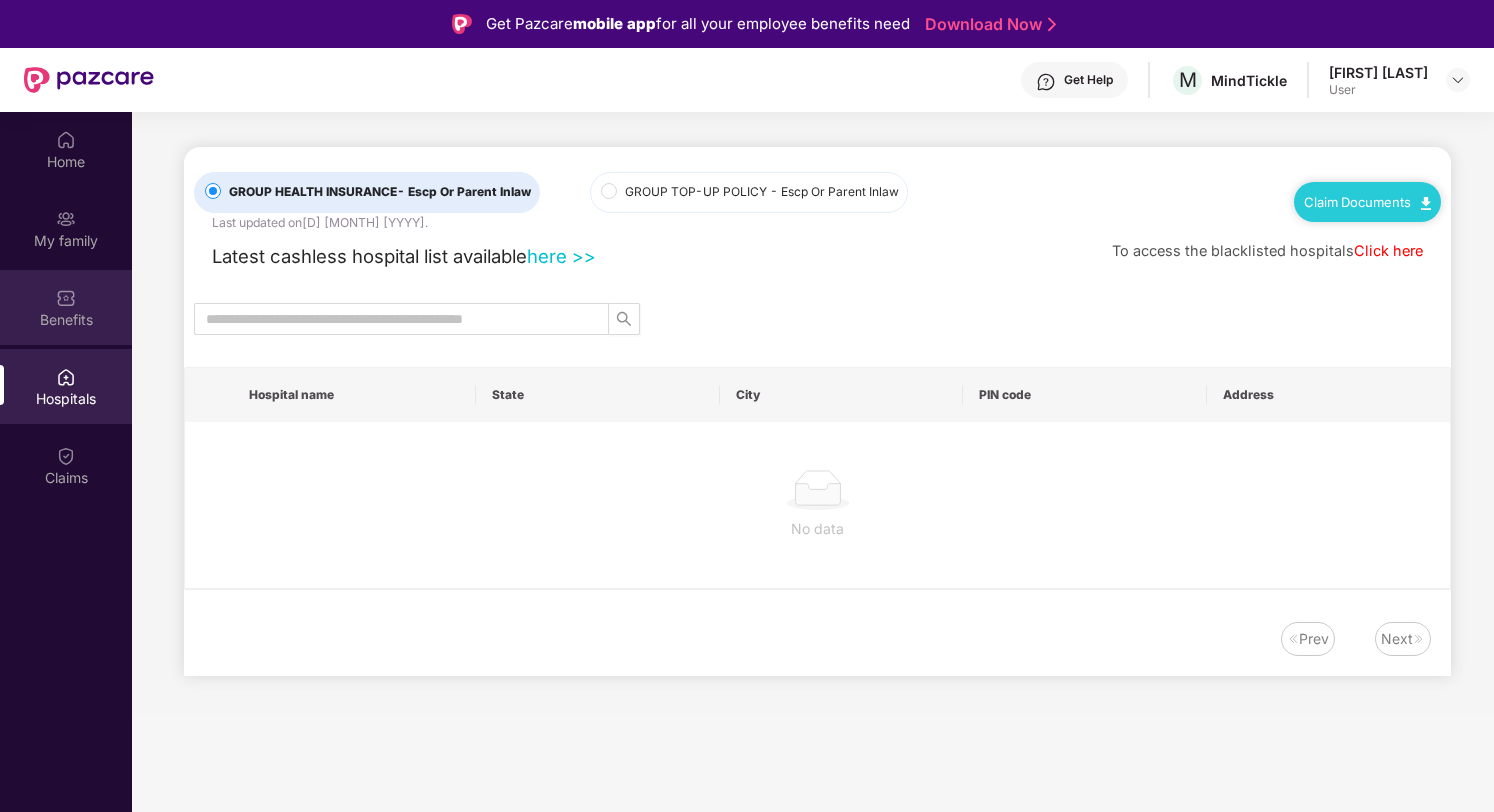 click on "Benefits" at bounding box center [66, 307] 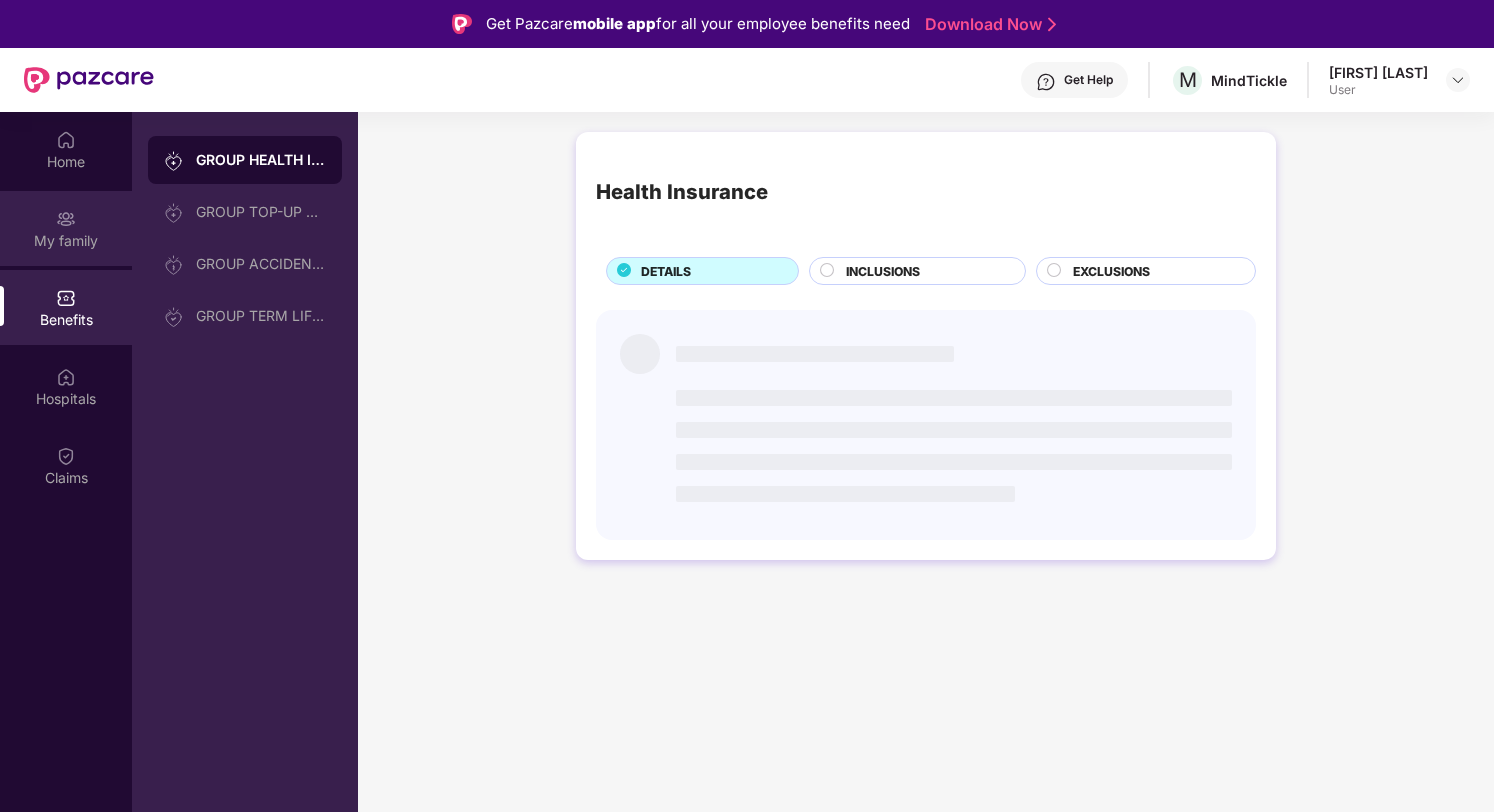 click at bounding box center (66, 219) 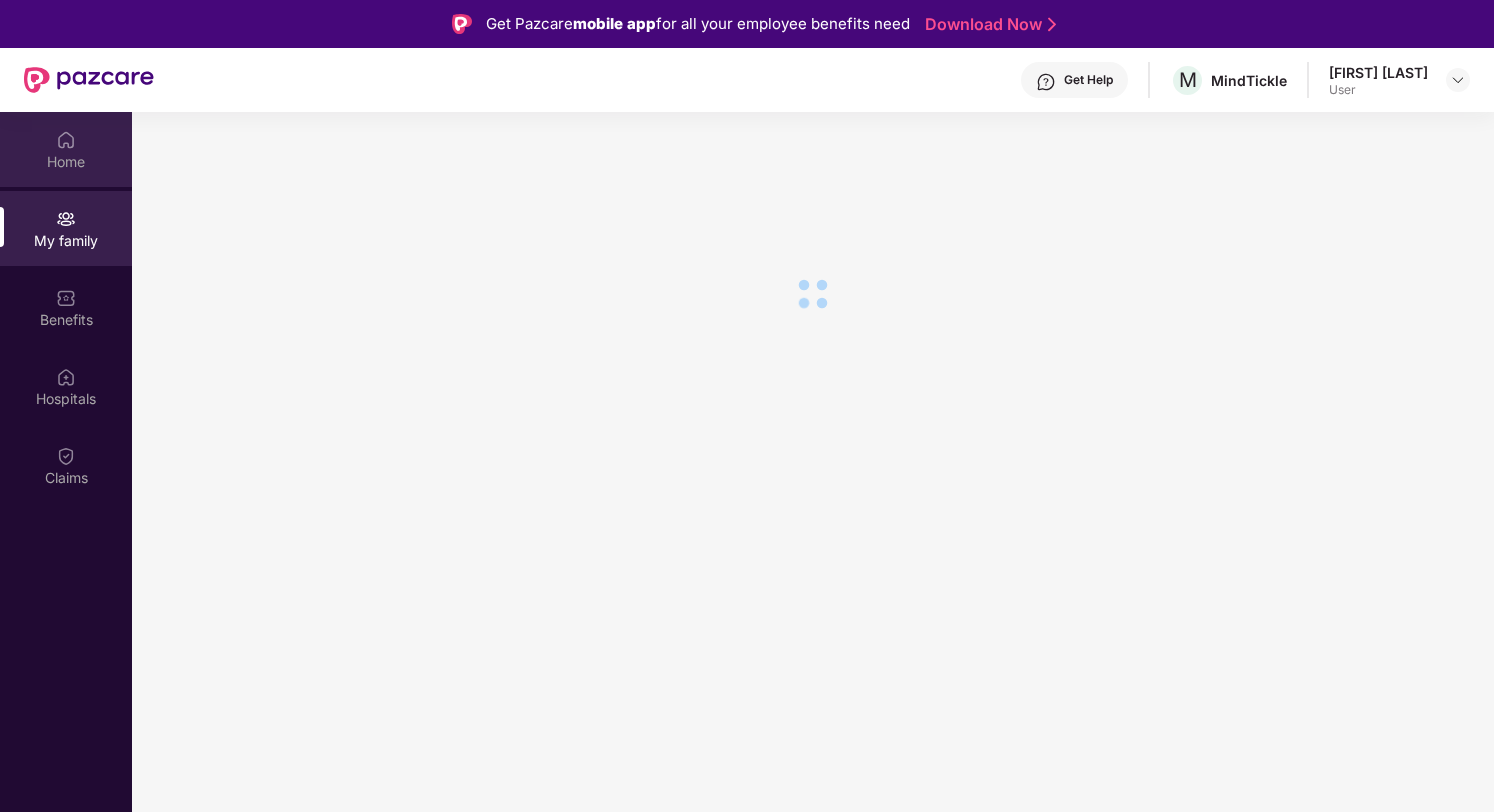 click on "Home" at bounding box center (66, 162) 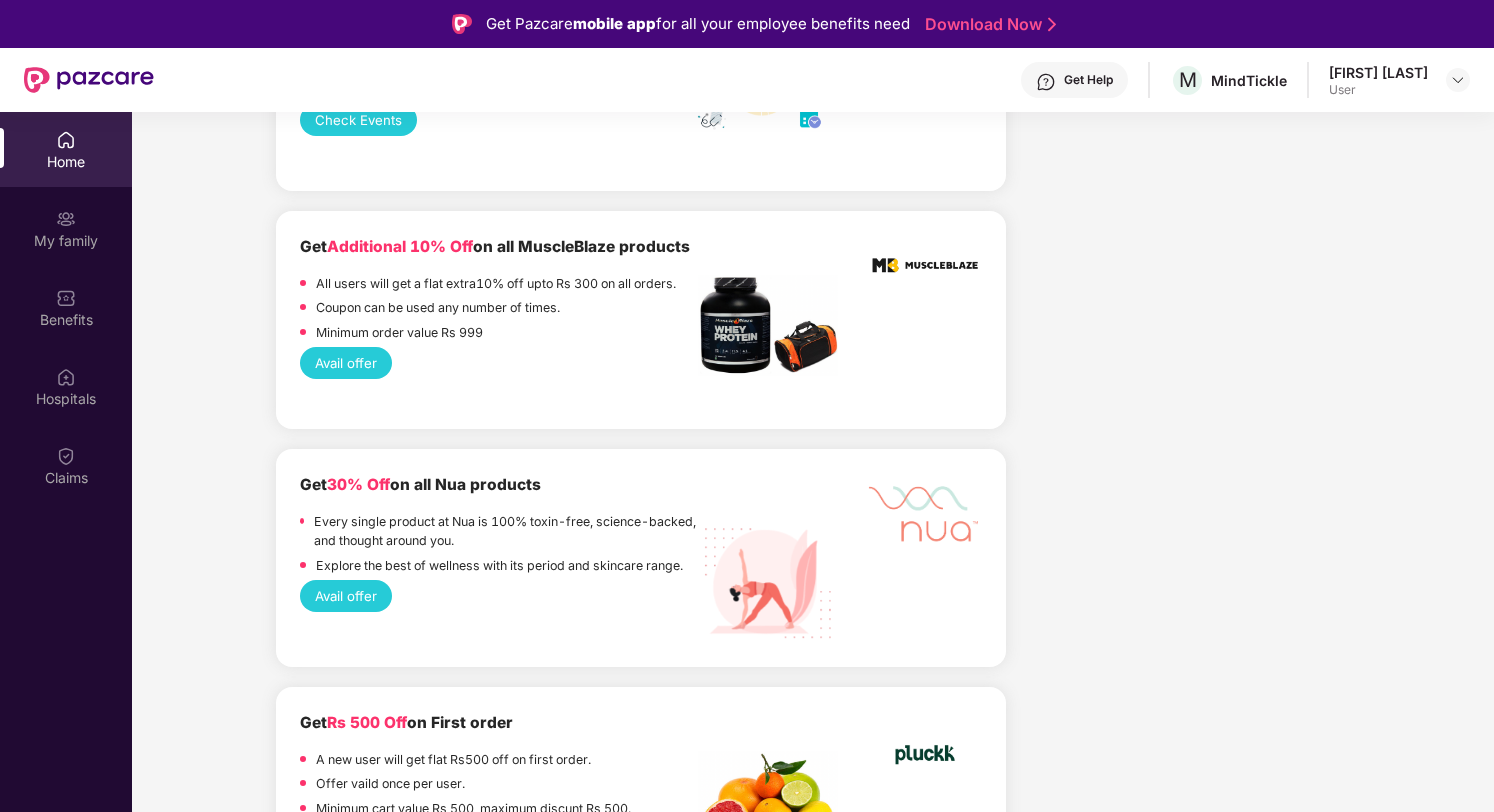 scroll, scrollTop: 6343, scrollLeft: 0, axis: vertical 